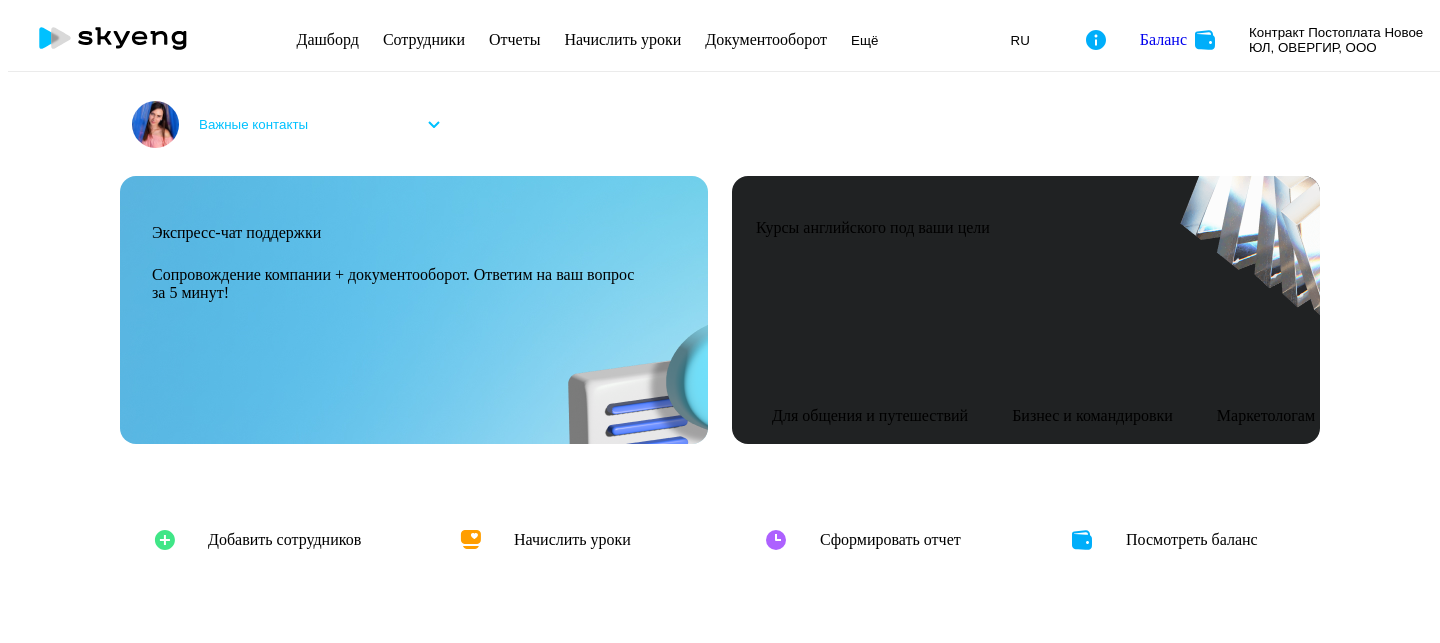 scroll, scrollTop: 0, scrollLeft: 0, axis: both 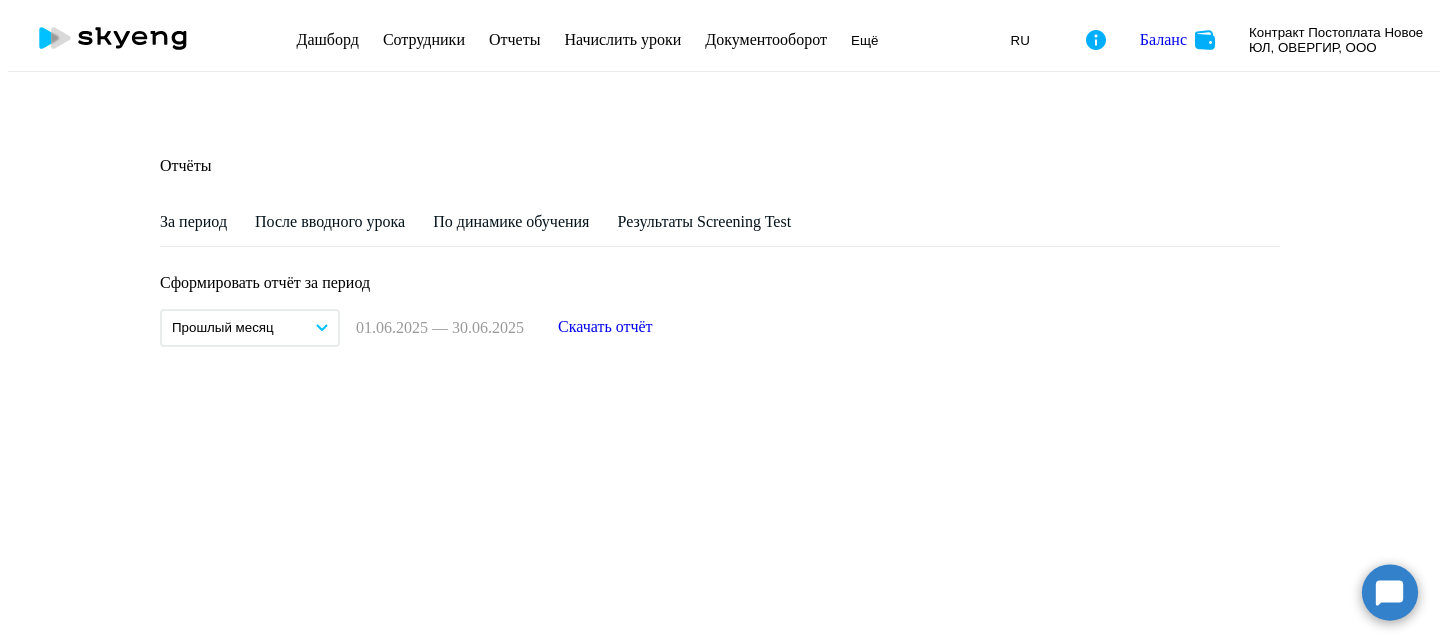click on "Сотрудники" at bounding box center (424, 39) 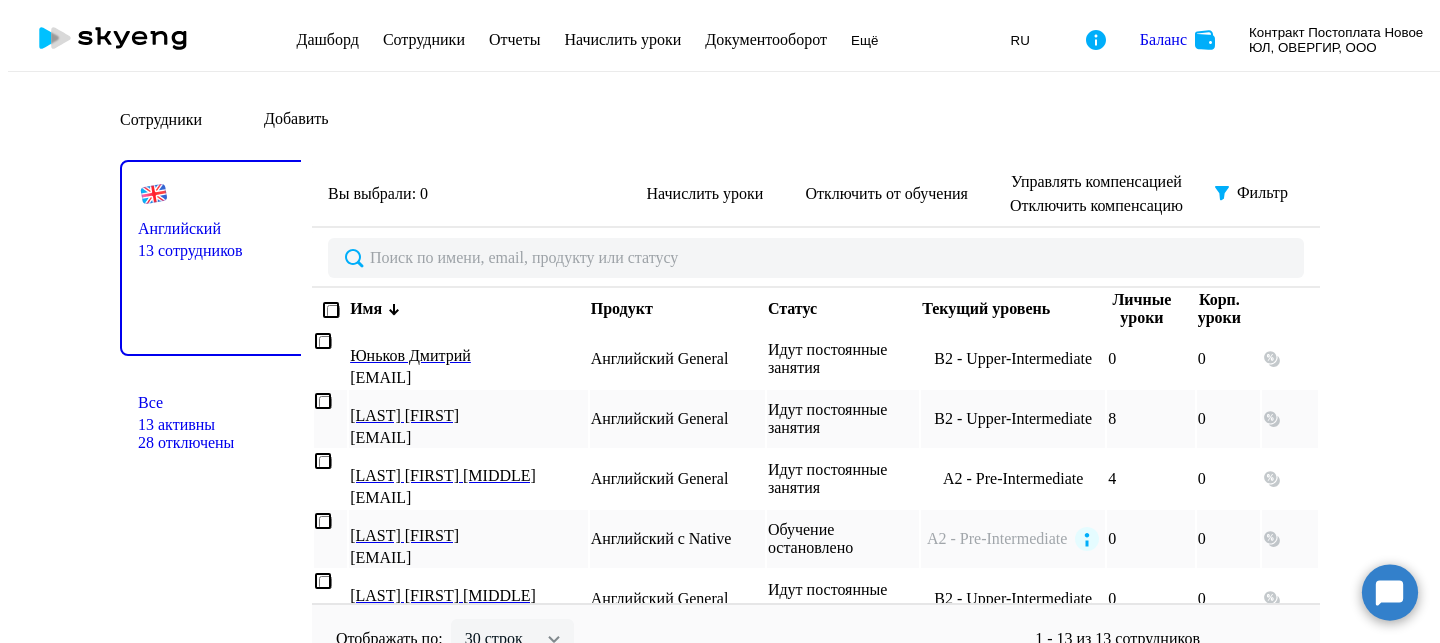 scroll, scrollTop: 12, scrollLeft: 0, axis: vertical 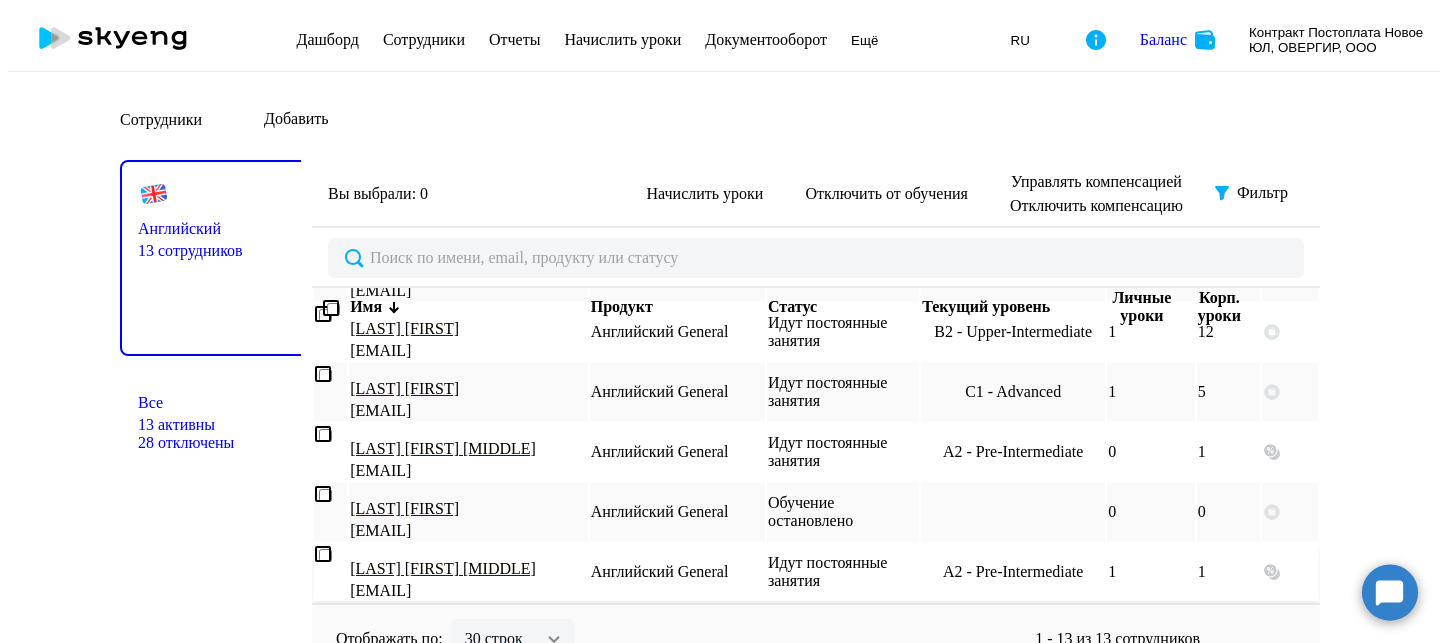 click on "Английский General" at bounding box center [677, 572] 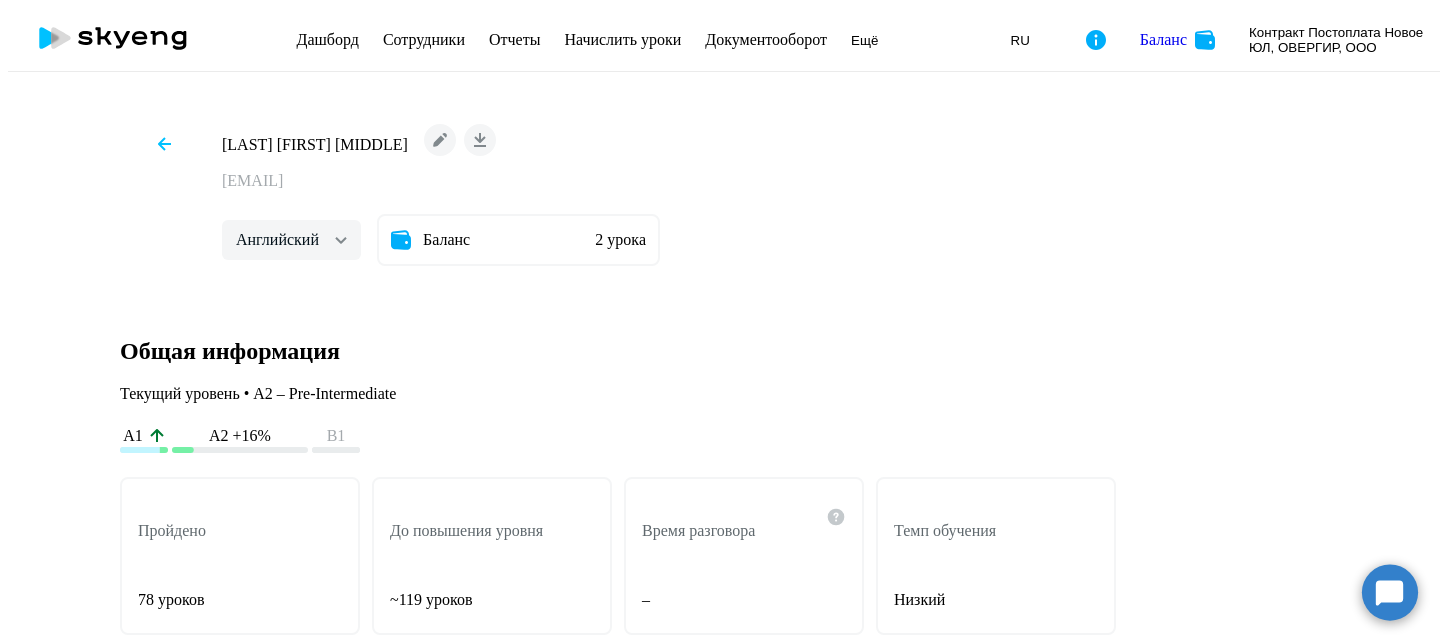 scroll, scrollTop: 2819, scrollLeft: 0, axis: vertical 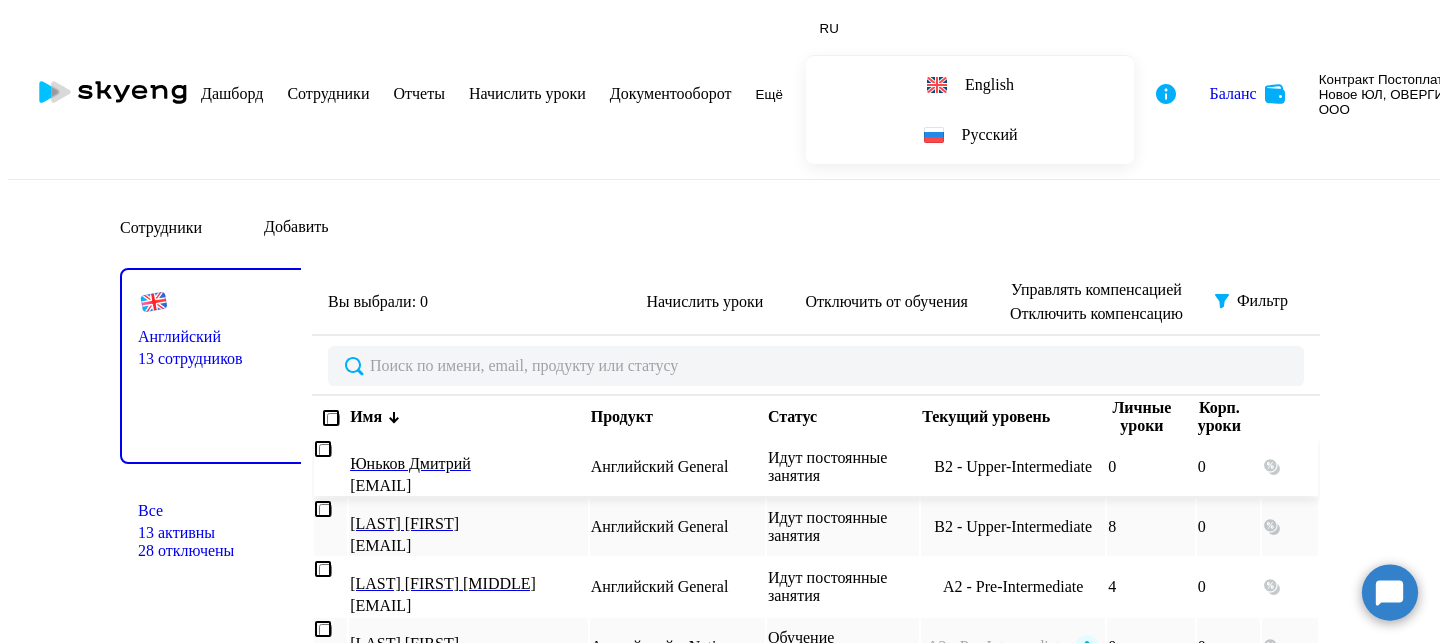 click on "Идут постоянные занятия" at bounding box center [843, 467] 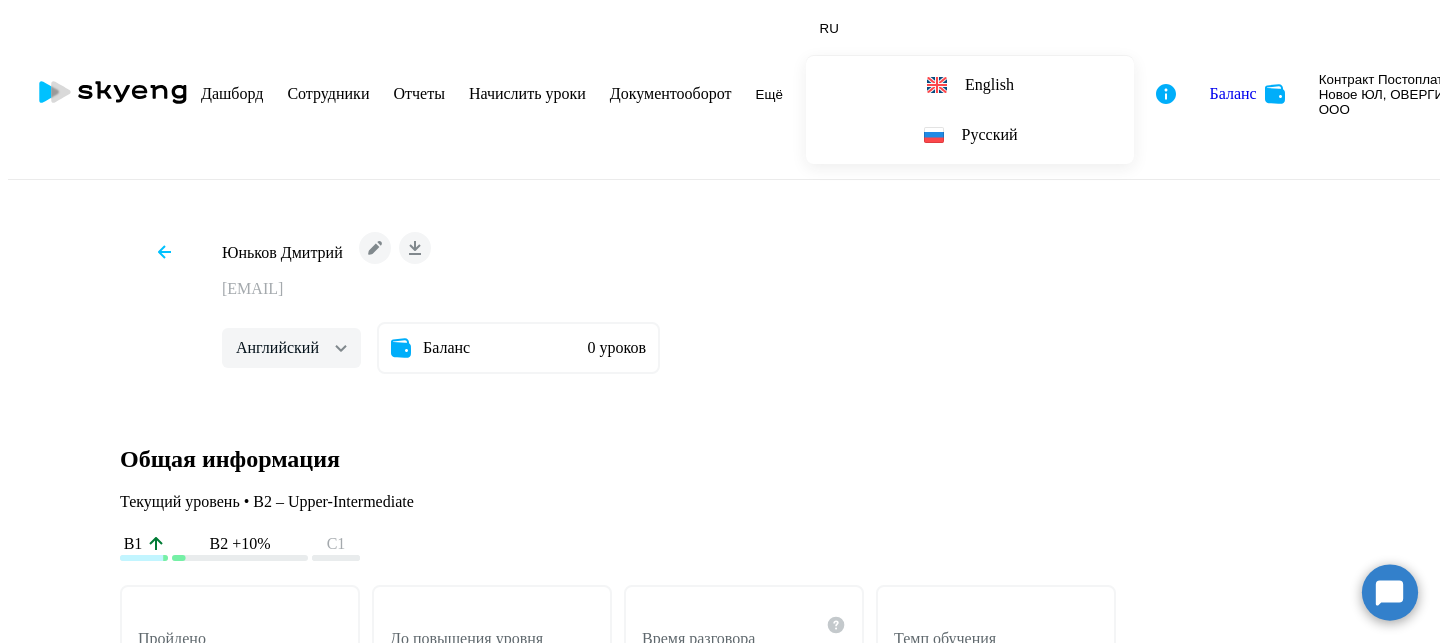 scroll, scrollTop: 2950, scrollLeft: 0, axis: vertical 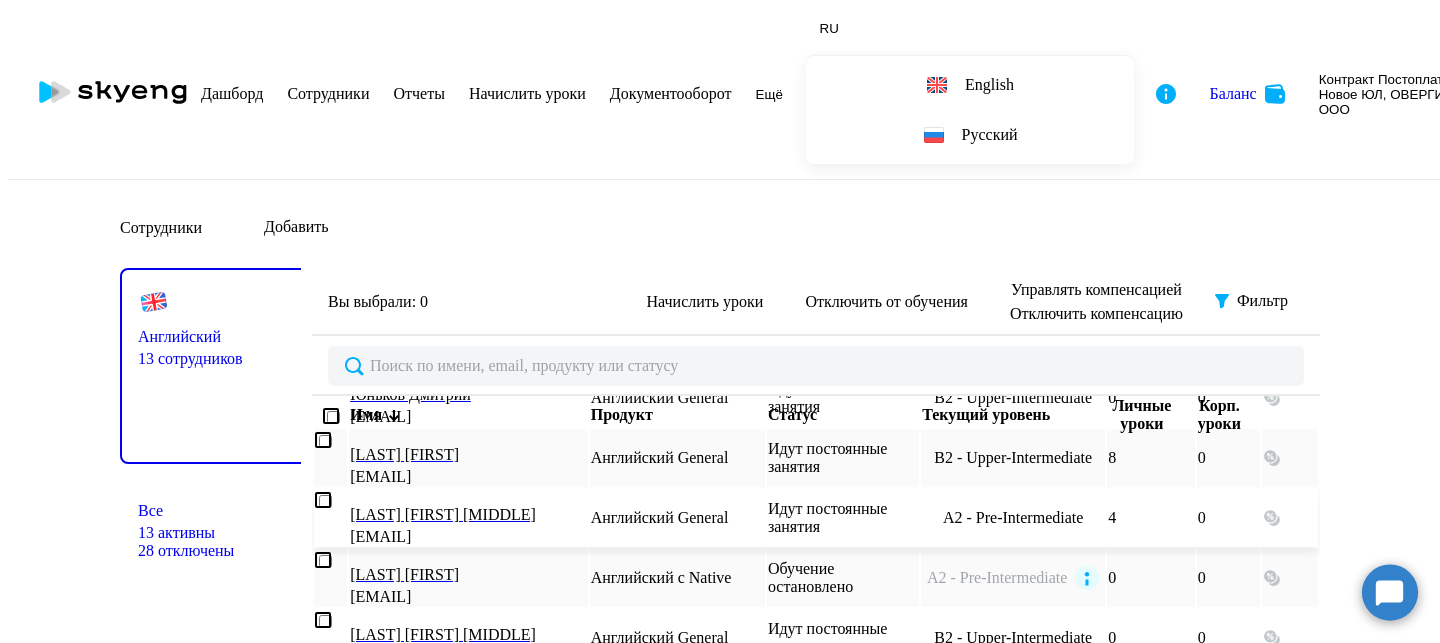 click on "e.timofeeva@overgear.com" at bounding box center (468, 537) 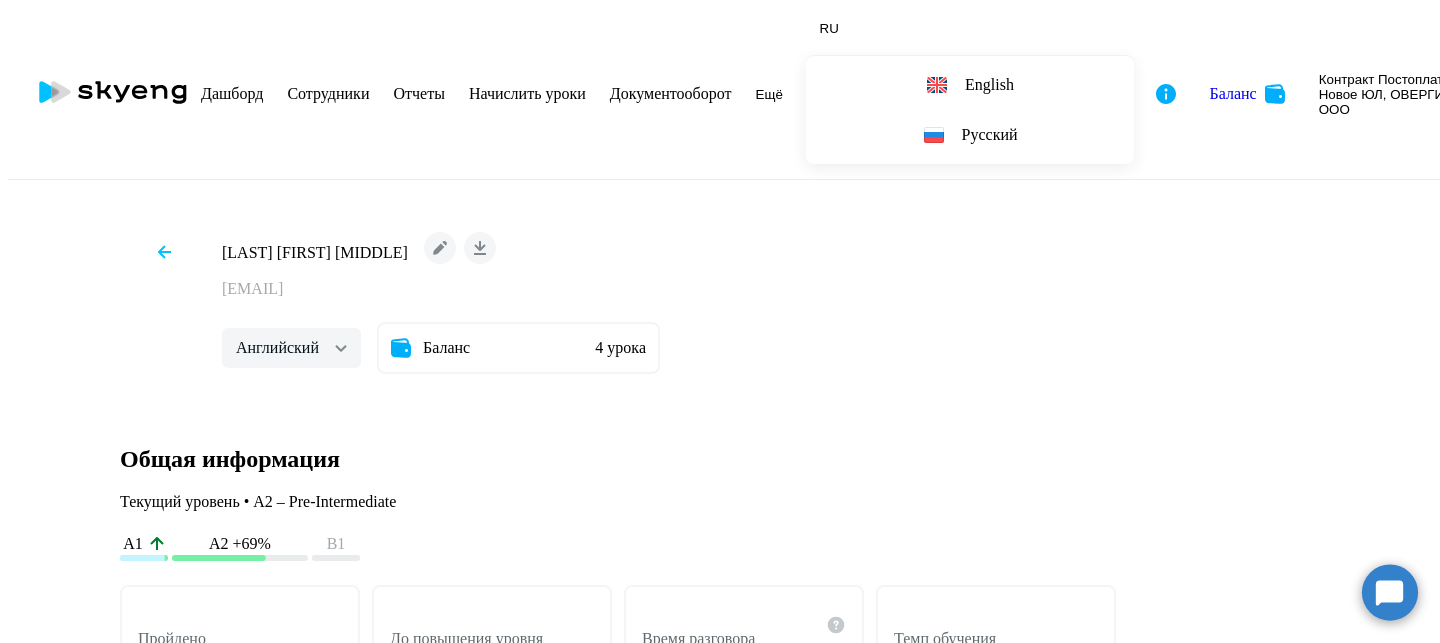 scroll, scrollTop: 2724, scrollLeft: 0, axis: vertical 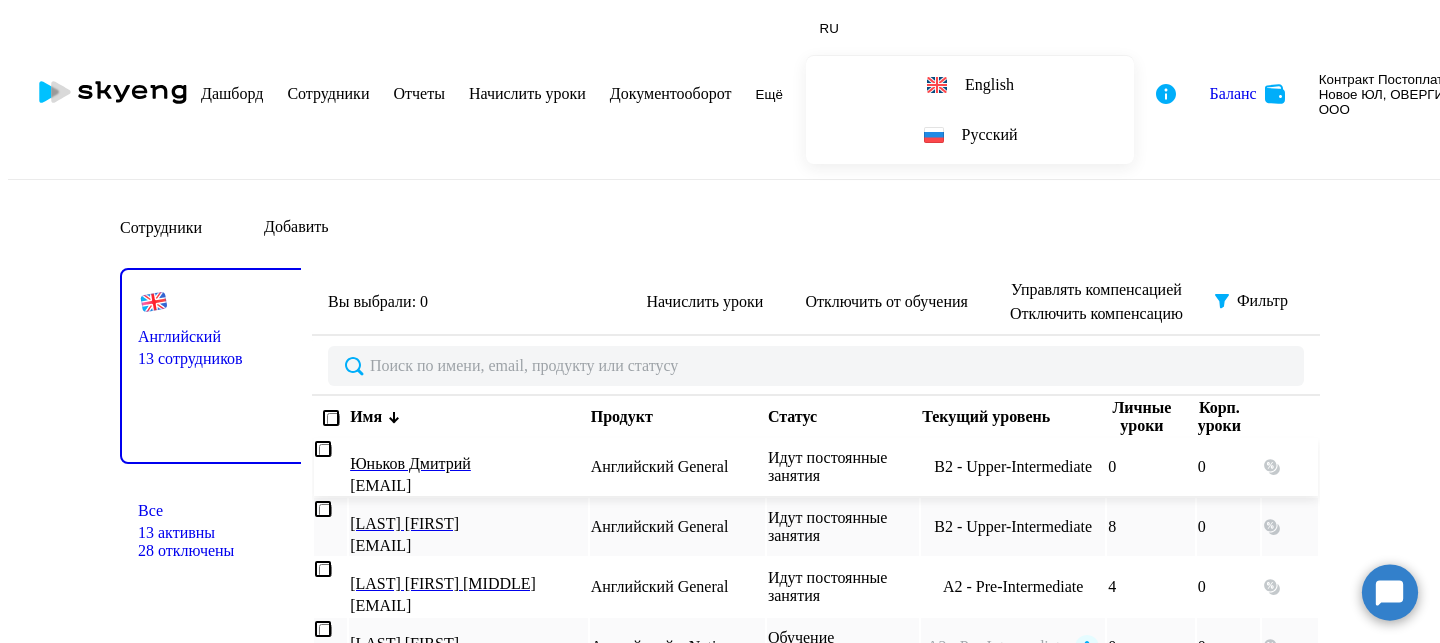 click on "Юньков Дмитрий" at bounding box center [463, 464] 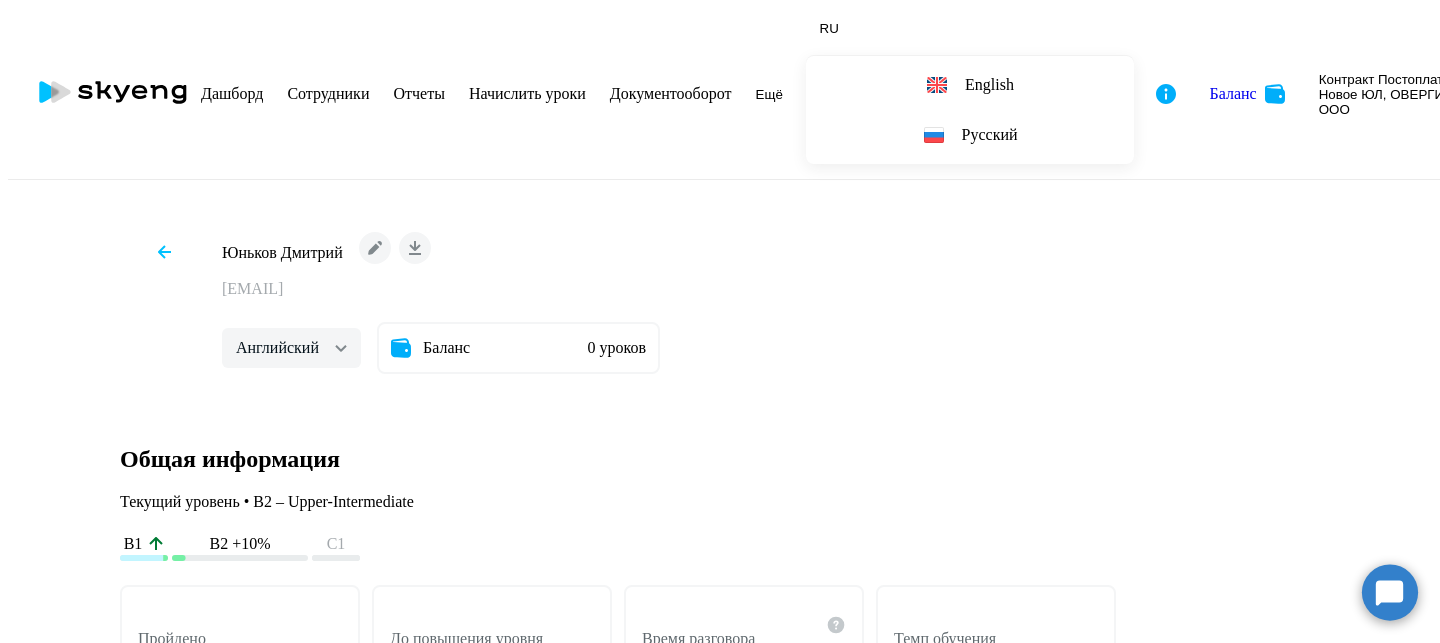 scroll, scrollTop: 2632, scrollLeft: 0, axis: vertical 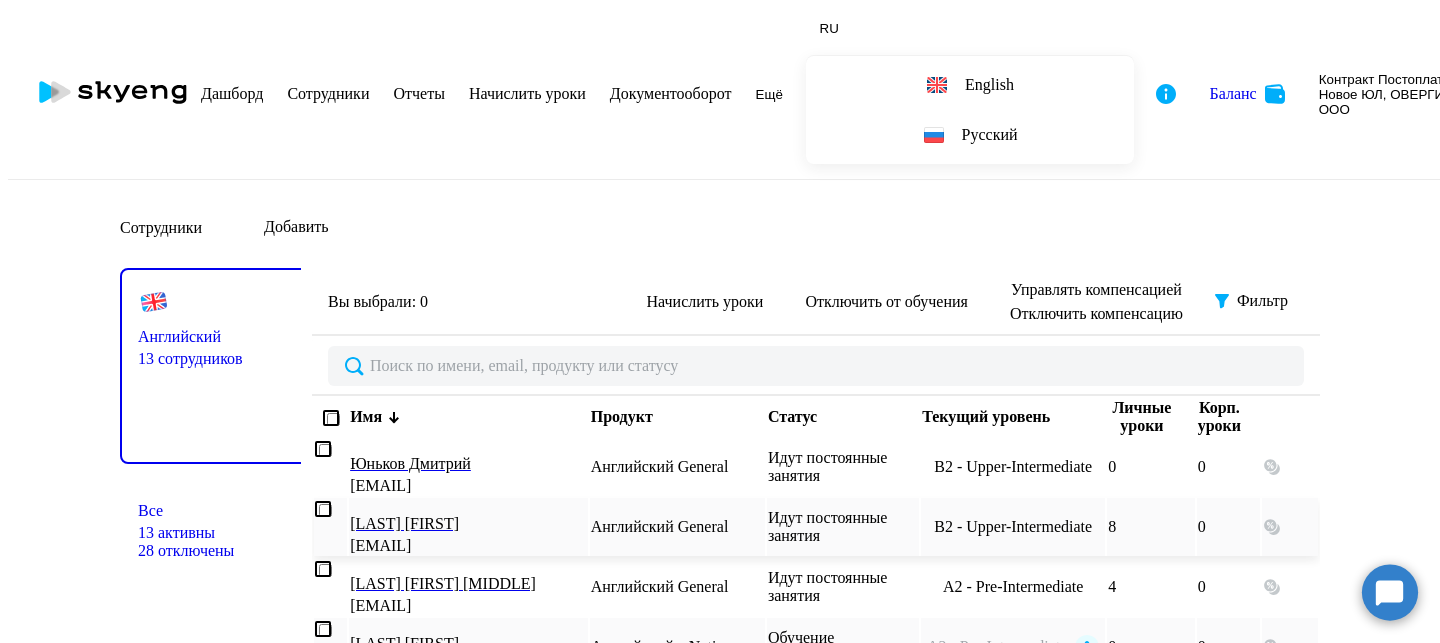 click on "fedorova.design@list.ru" at bounding box center (468, 546) 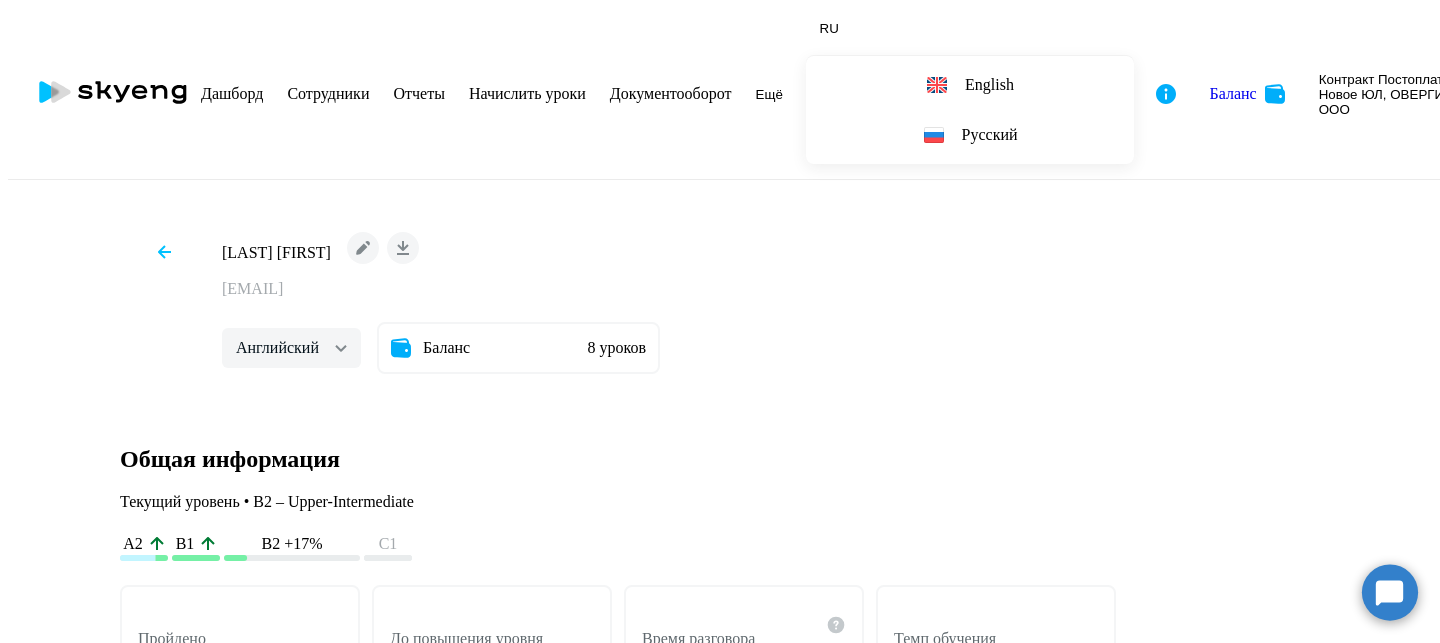 scroll, scrollTop: 3027, scrollLeft: 0, axis: vertical 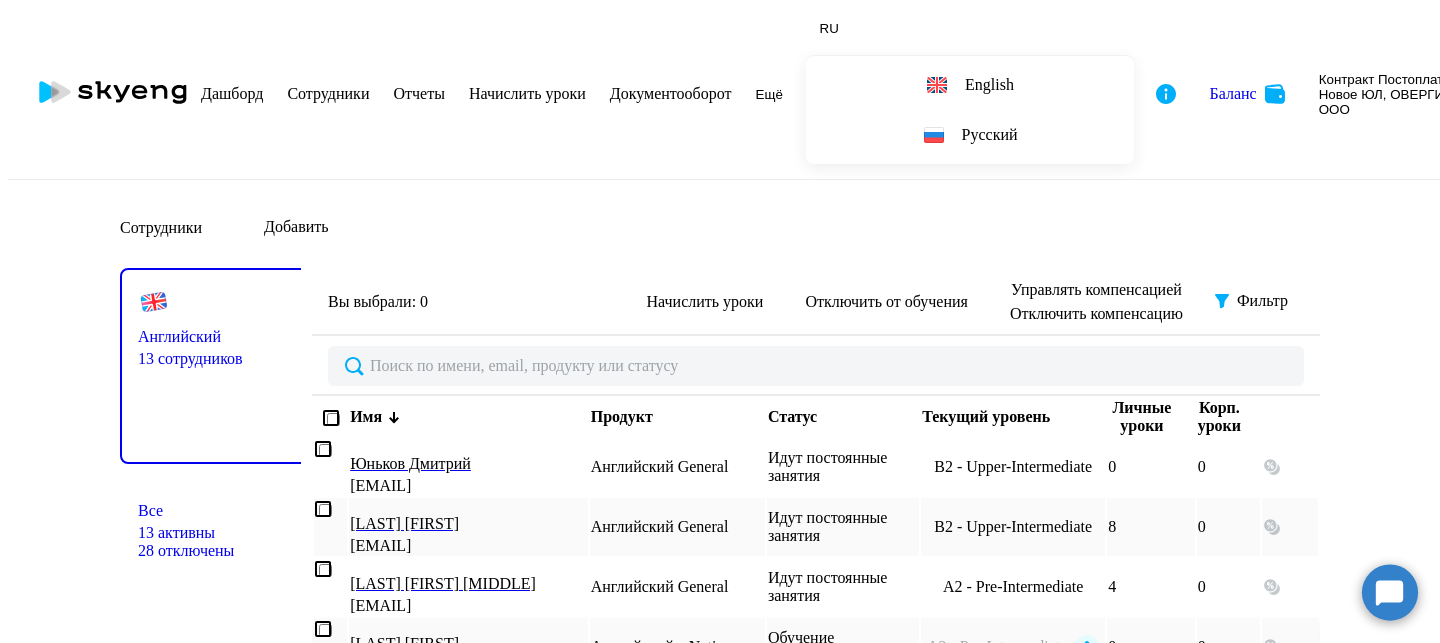 click on "Старцев Влас" at bounding box center (463, 644) 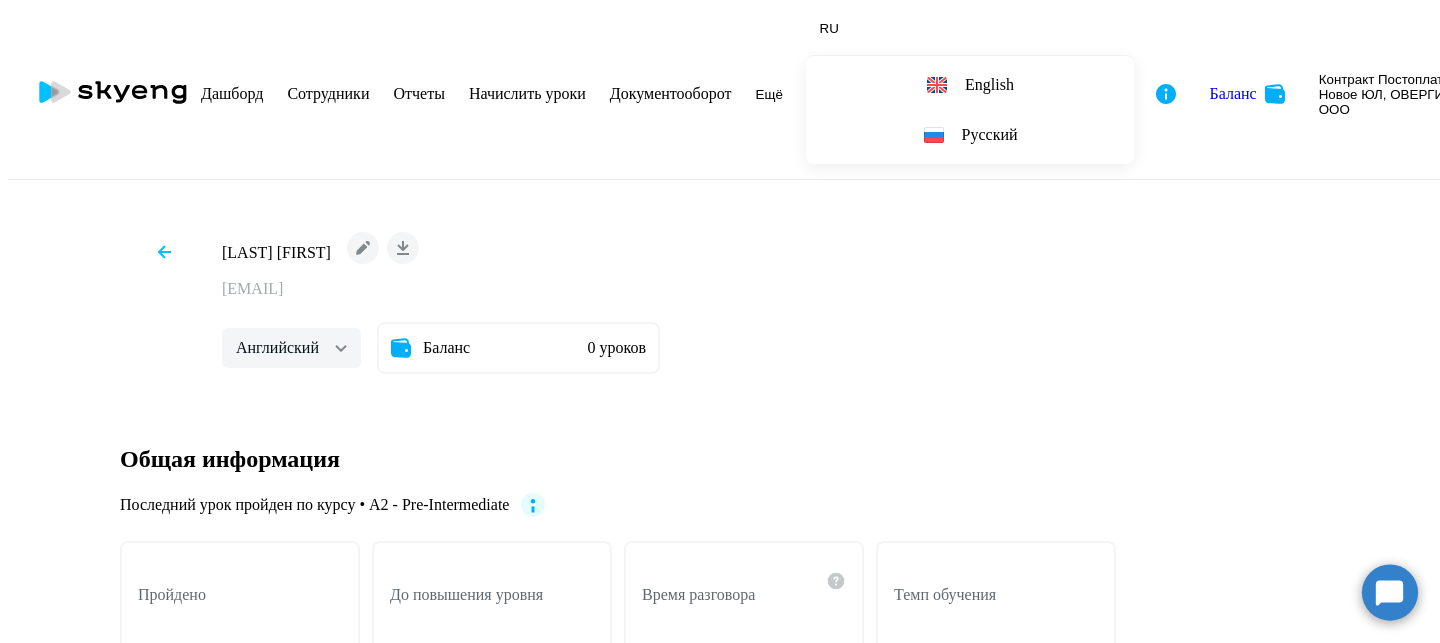 scroll, scrollTop: 2745, scrollLeft: 0, axis: vertical 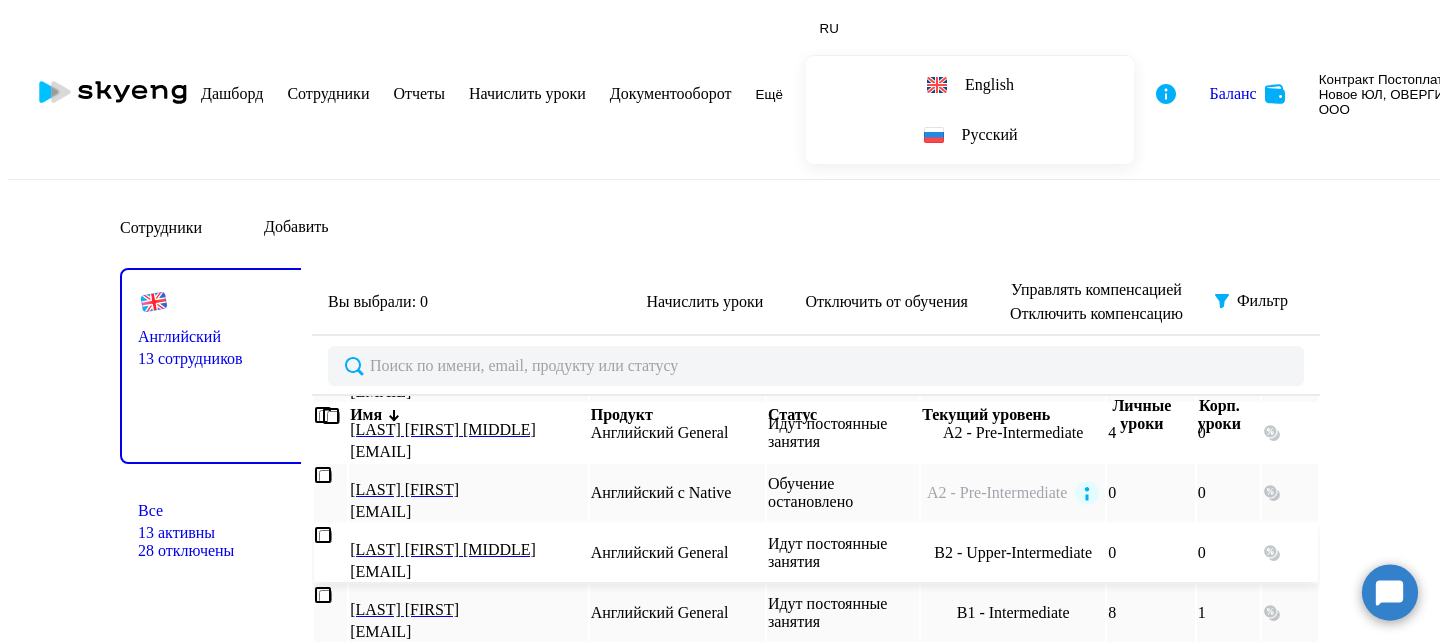 click on "i.mischerin@overgear.com" at bounding box center [468, 572] 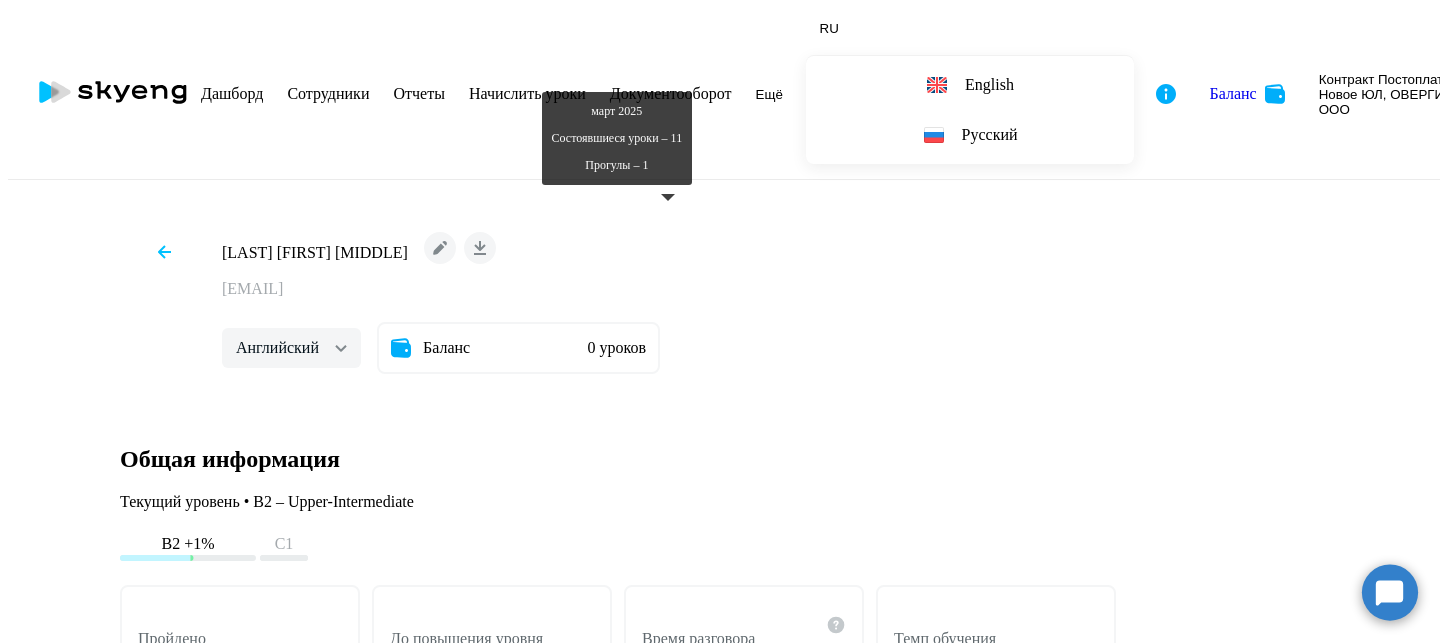 scroll, scrollTop: 2888, scrollLeft: 0, axis: vertical 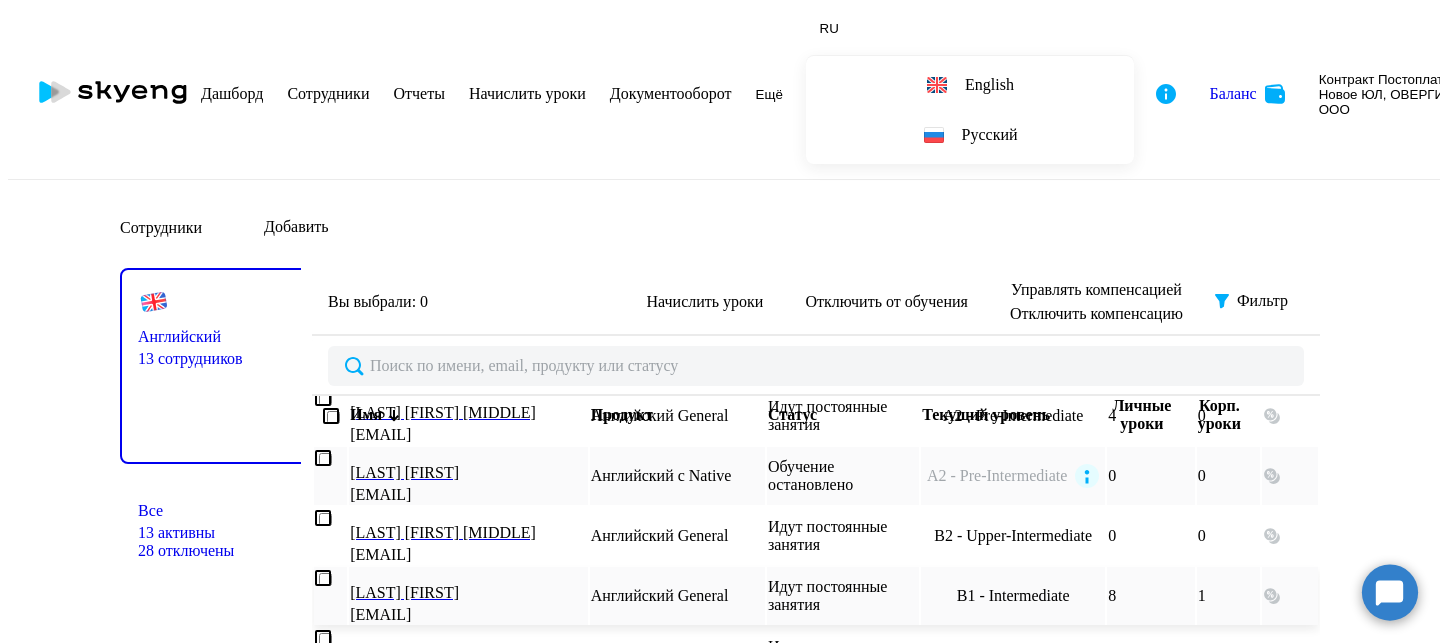 click on "Мищерин Андрей" at bounding box center [463, 593] 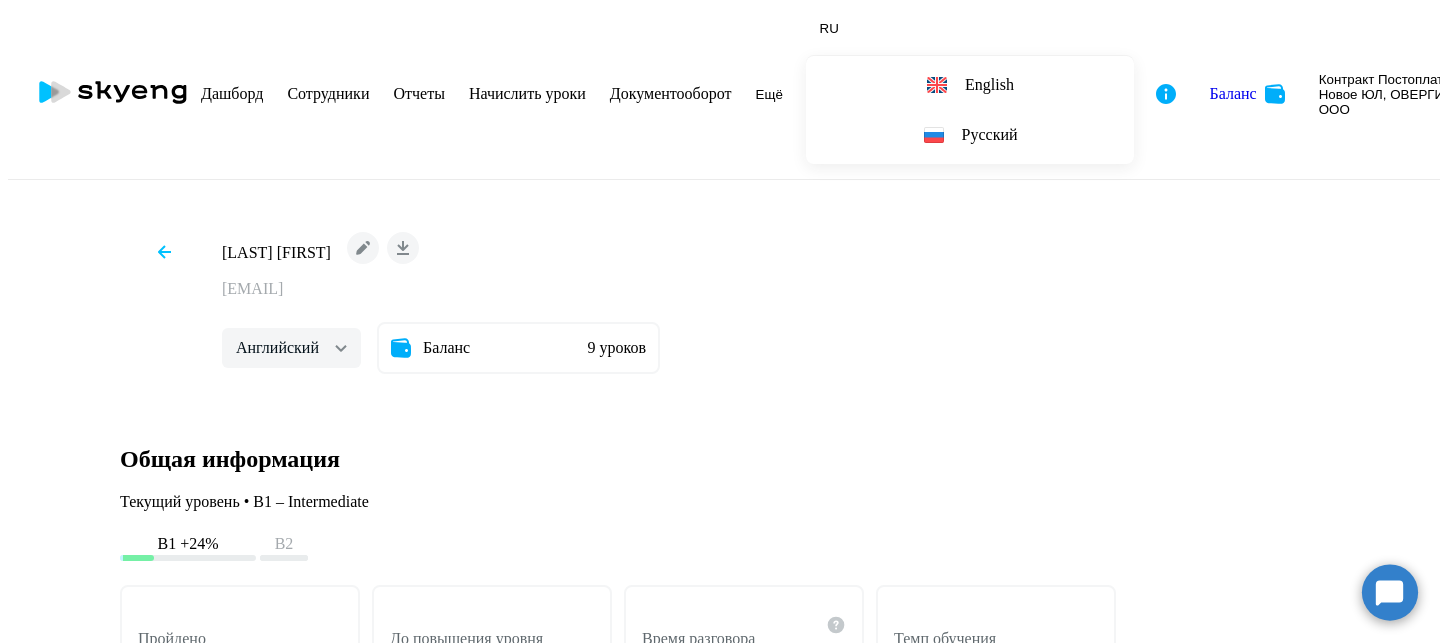 scroll, scrollTop: 0, scrollLeft: 0, axis: both 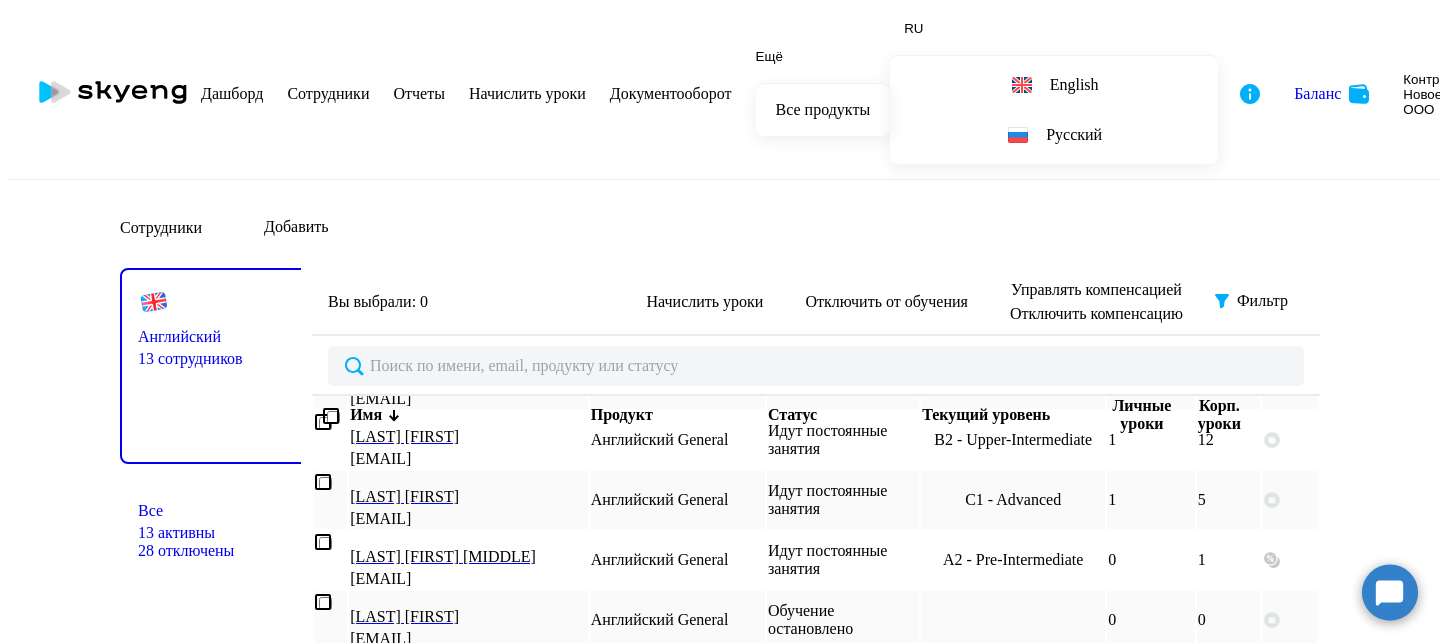click on "Базанова Ольга Сергеевна" at bounding box center [463, 677] 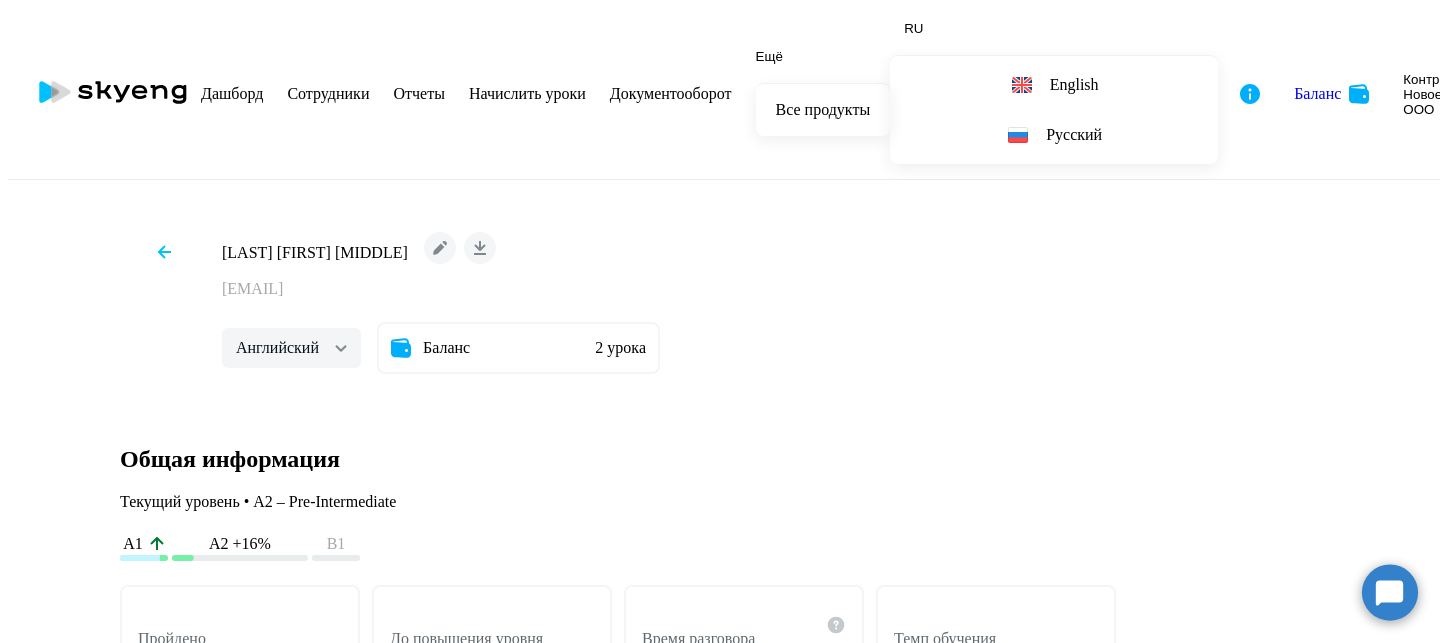 scroll, scrollTop: 2994, scrollLeft: 0, axis: vertical 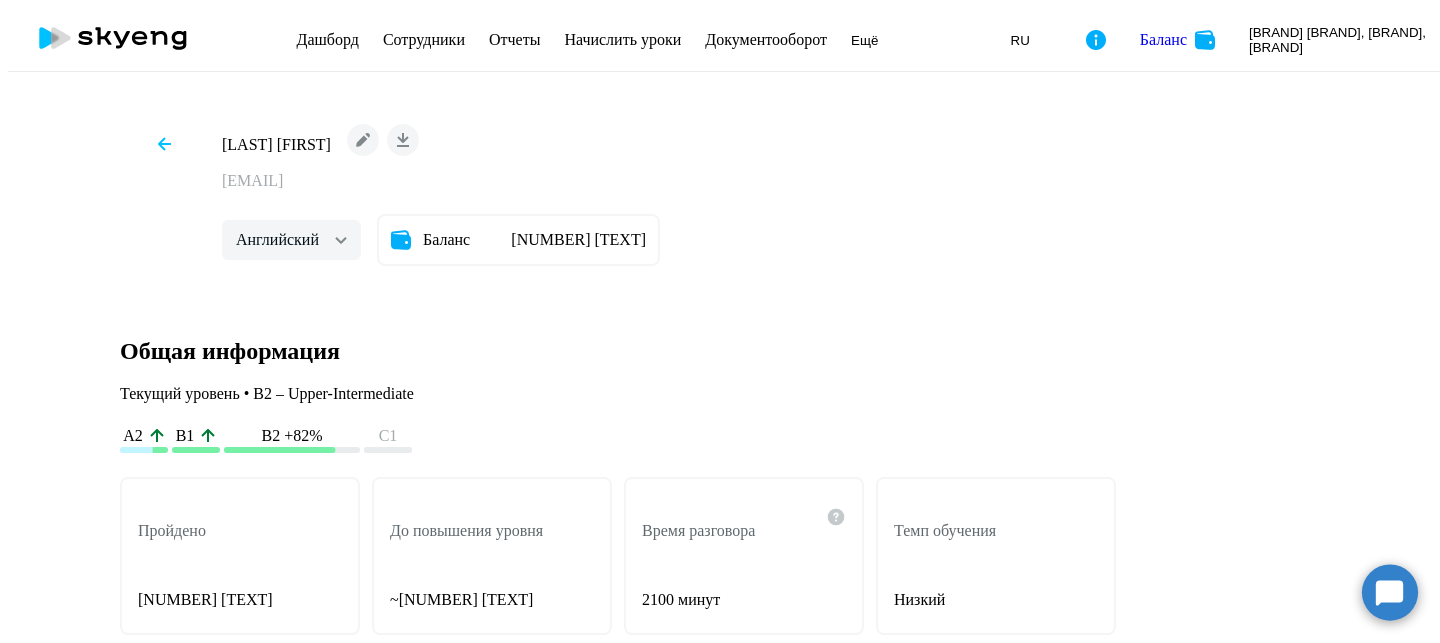 click on "Весь период" at bounding box center [210, 2877] 